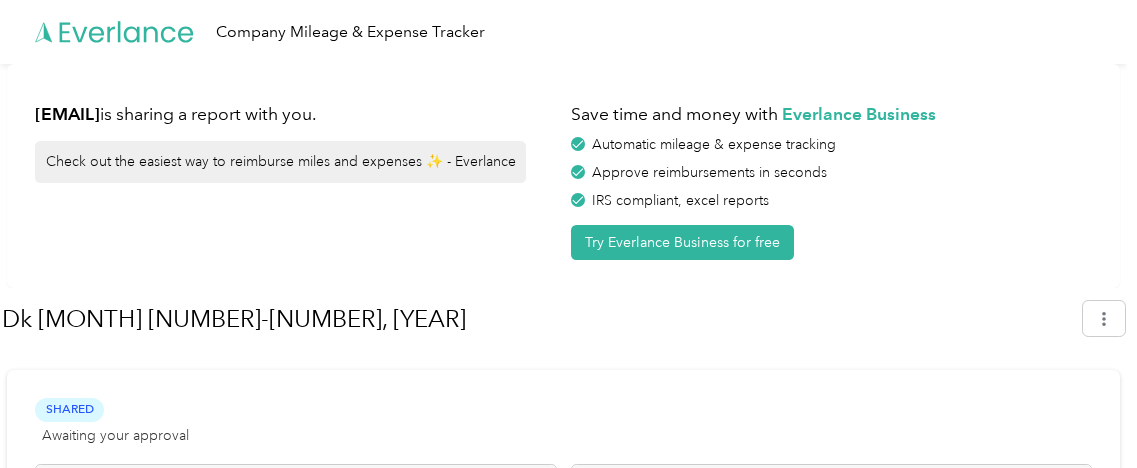 scroll, scrollTop: 353, scrollLeft: 0, axis: vertical 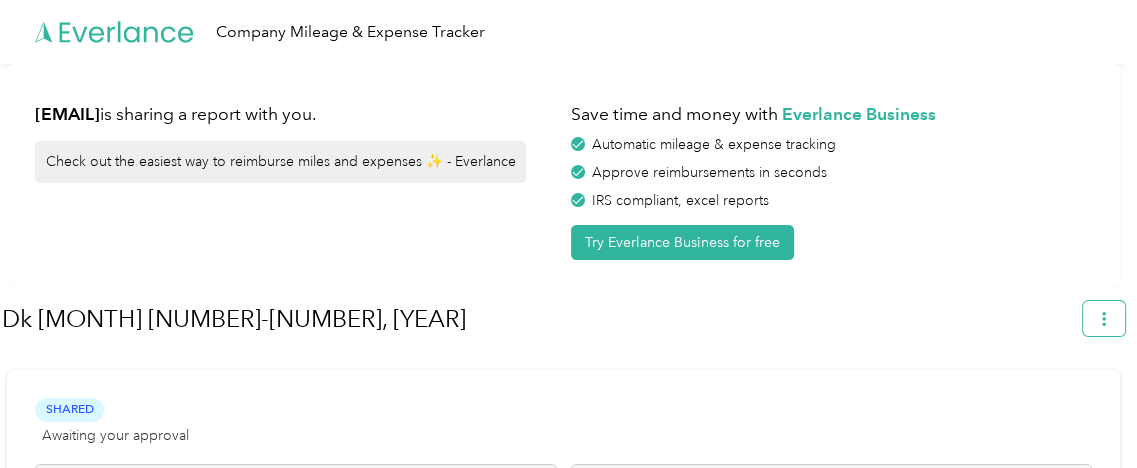click 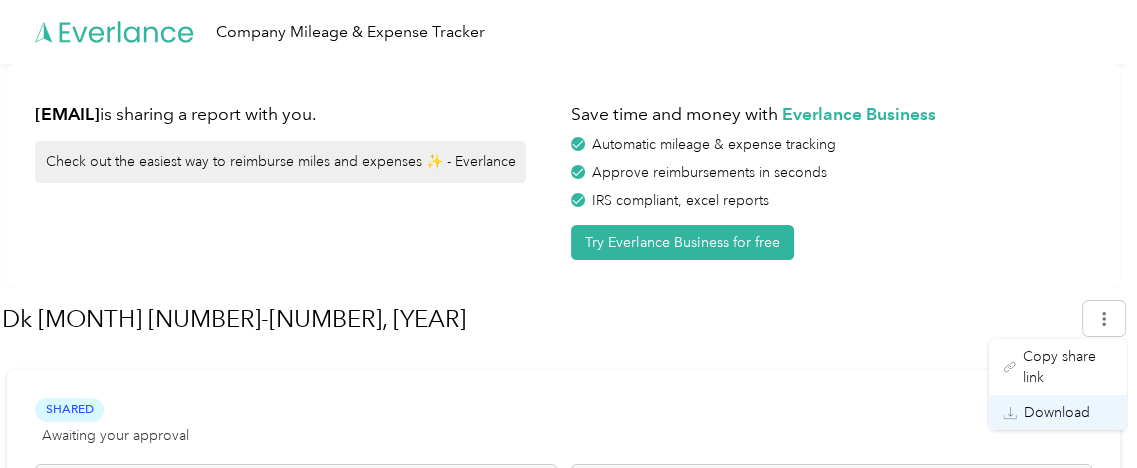 click on "Download" at bounding box center (1057, 412) 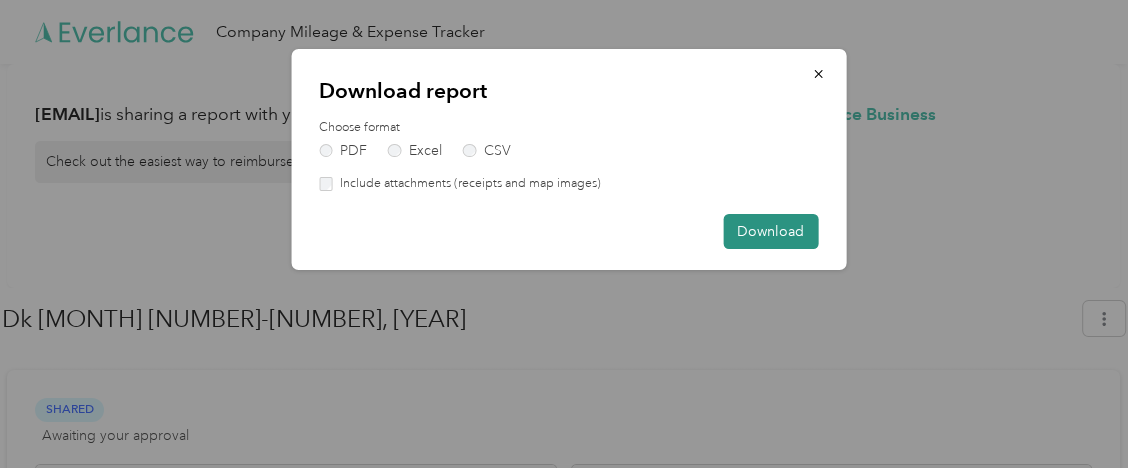 click on "Download" at bounding box center [770, 231] 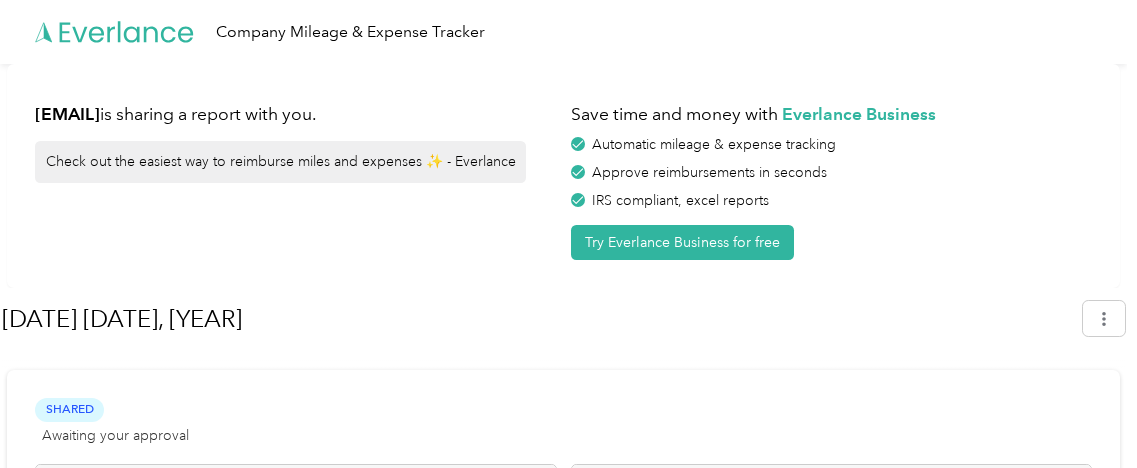 scroll, scrollTop: 309, scrollLeft: 0, axis: vertical 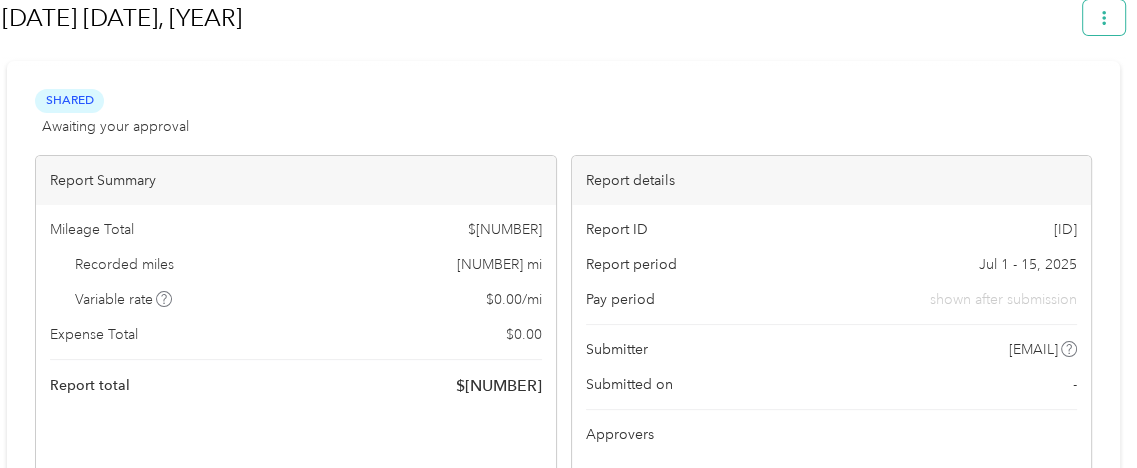 click at bounding box center (1104, 17) 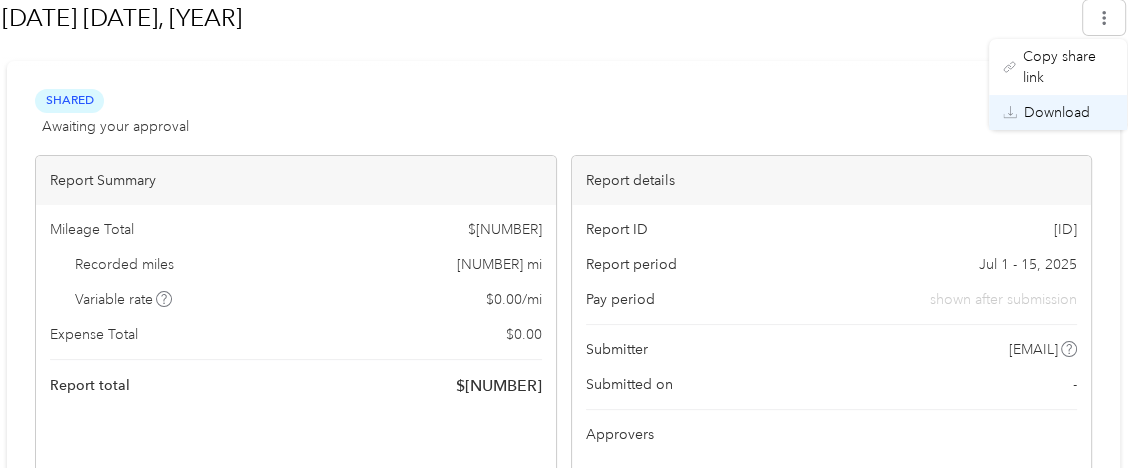 click on "Download" at bounding box center [1057, 112] 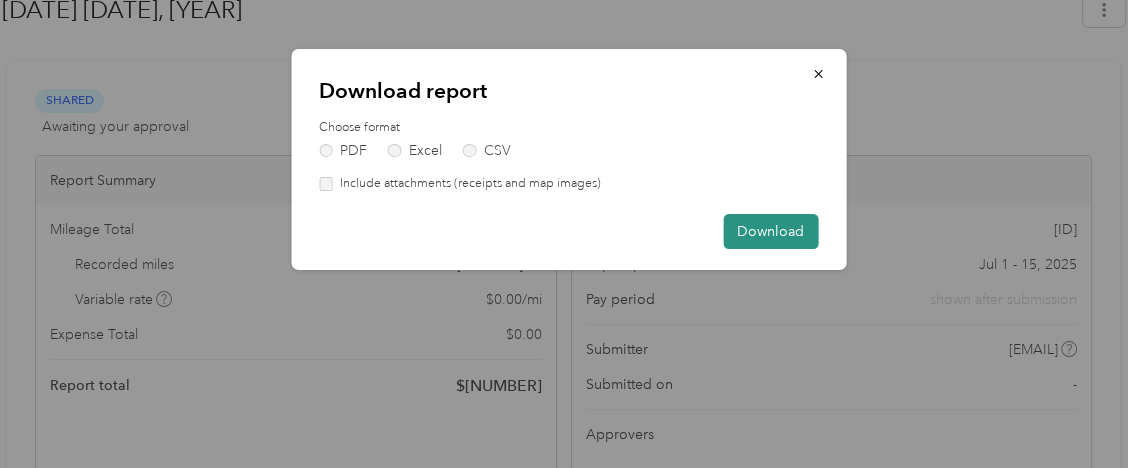 click on "Download" at bounding box center [770, 231] 